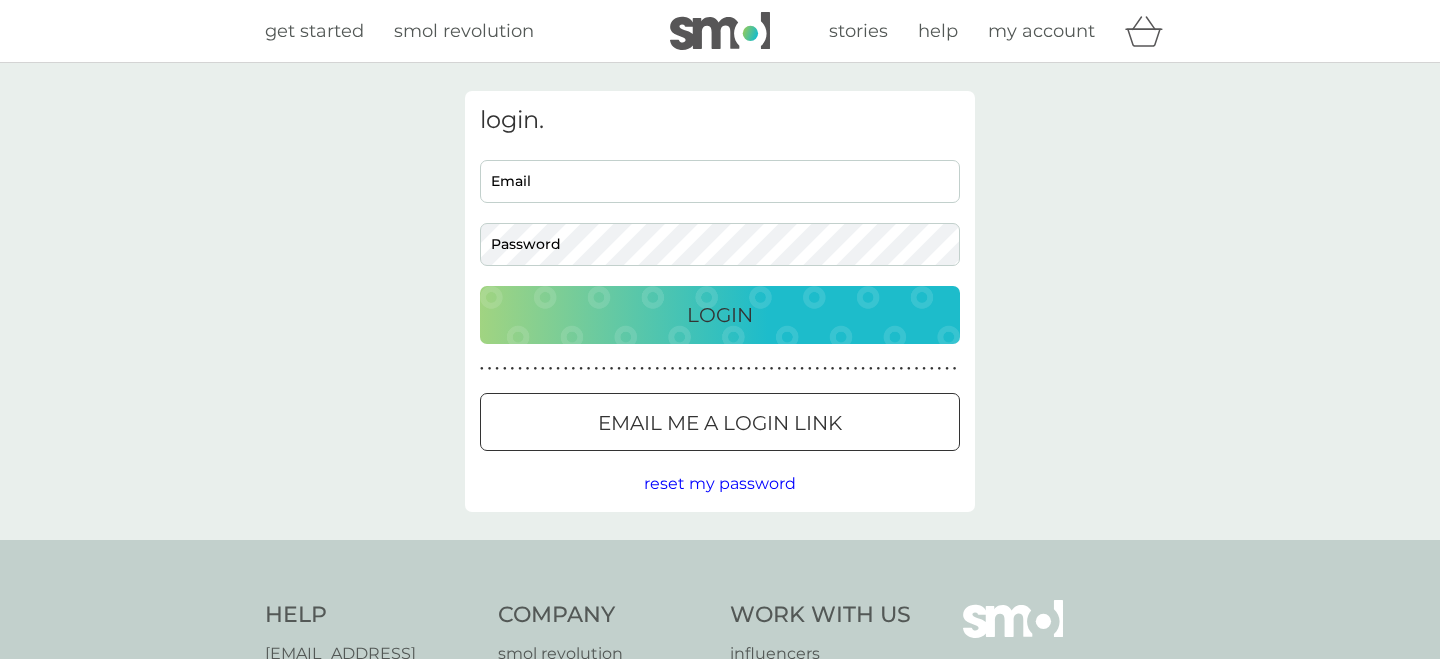 scroll, scrollTop: 0, scrollLeft: 0, axis: both 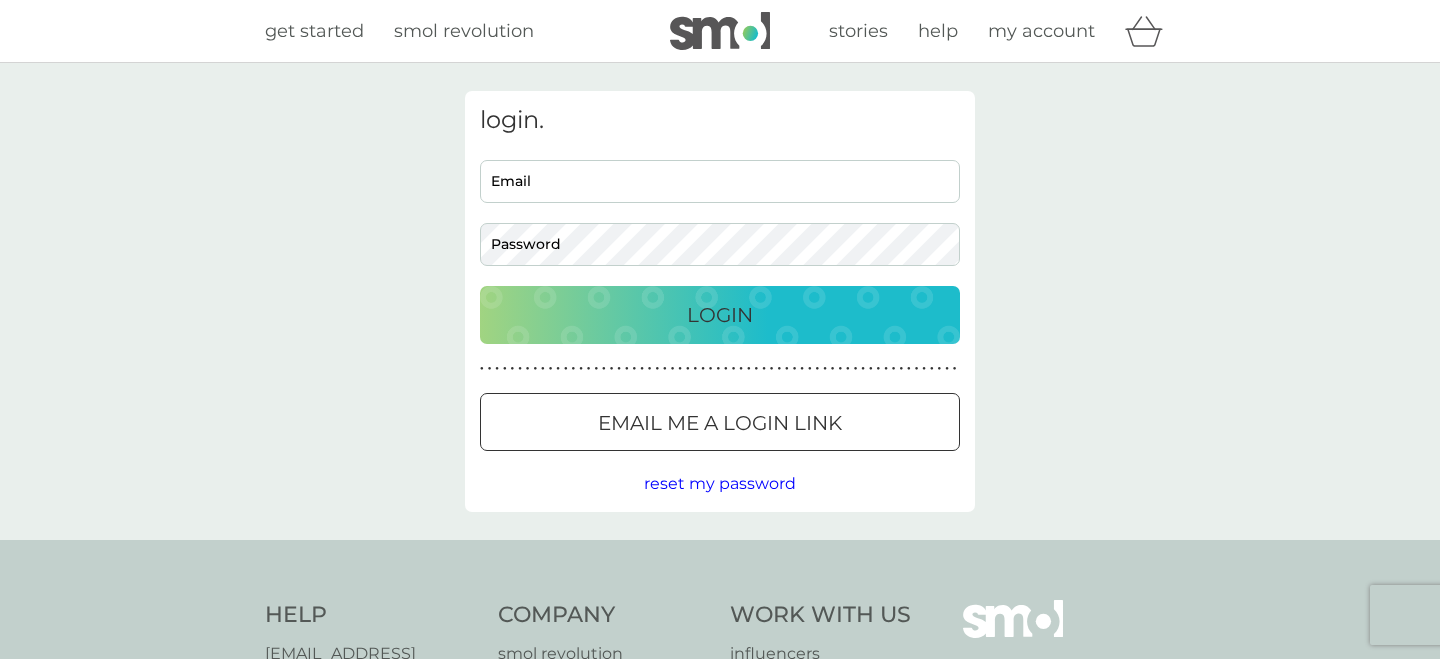type on "victoriarpalmer@yahoo.co.uk" 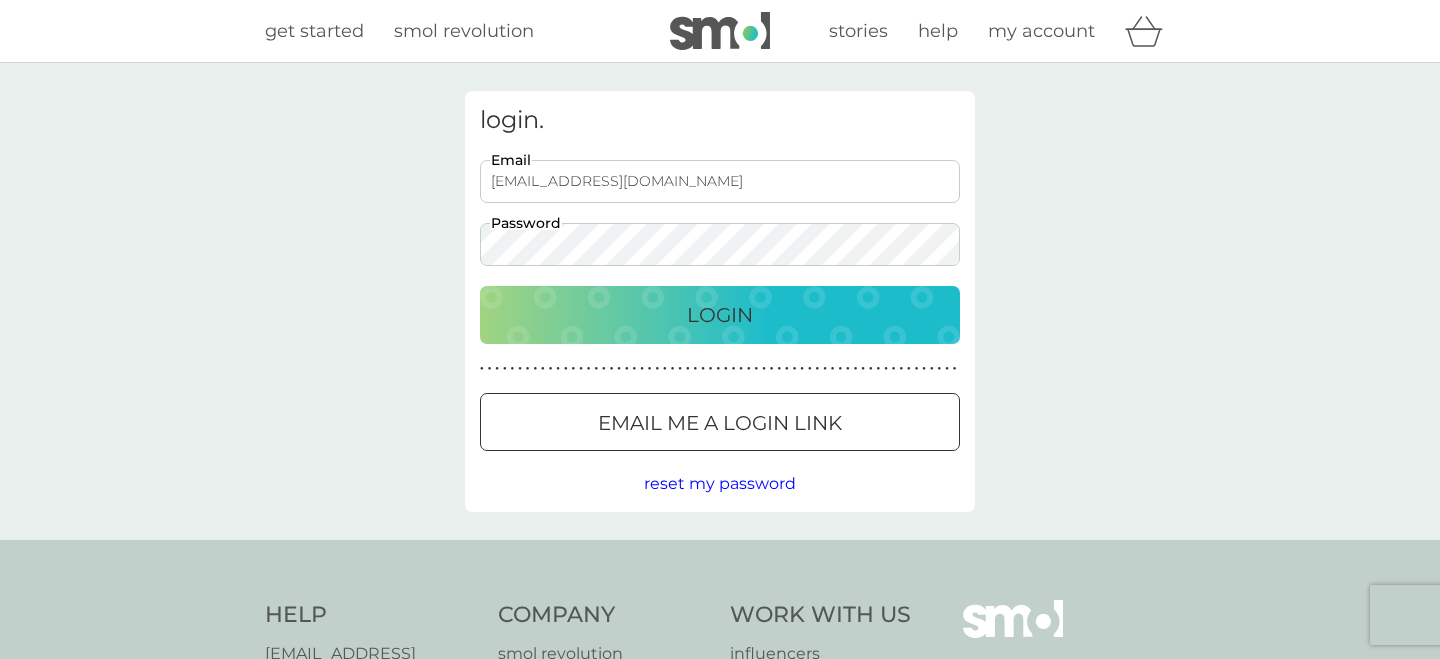 click on "Login" at bounding box center (720, 315) 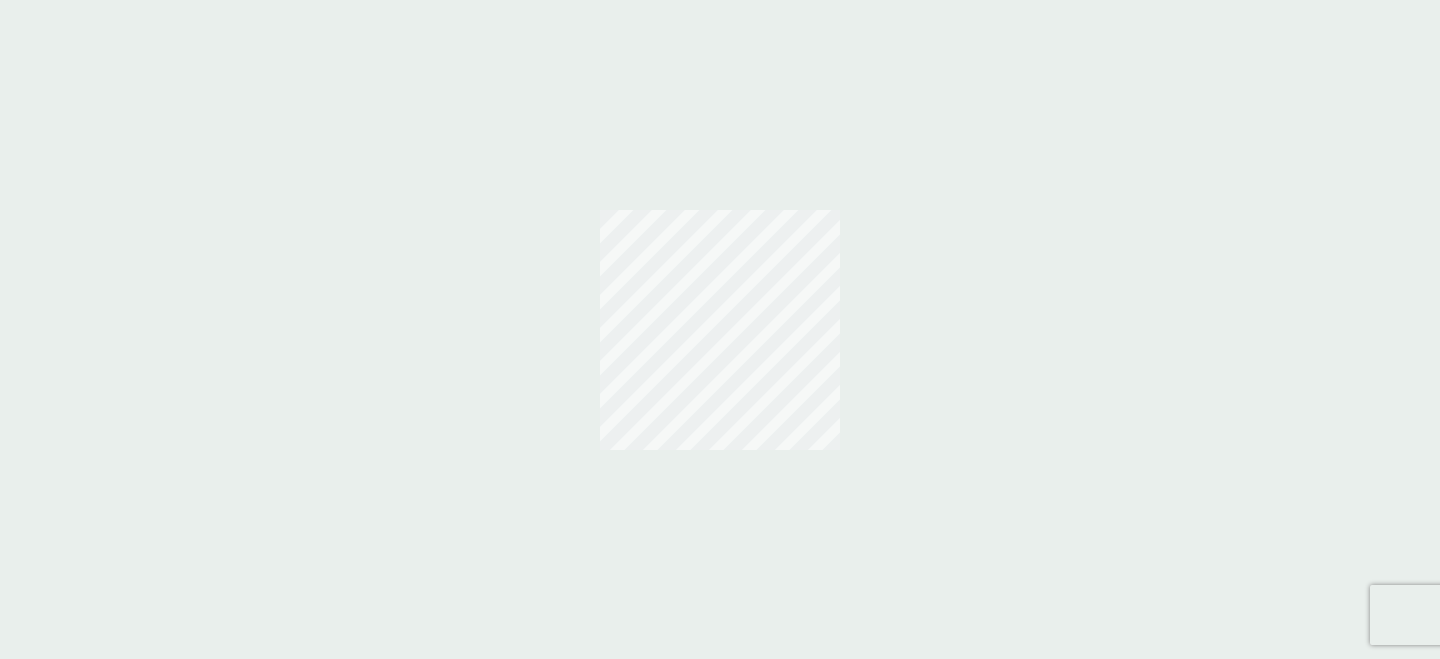 scroll, scrollTop: 0, scrollLeft: 0, axis: both 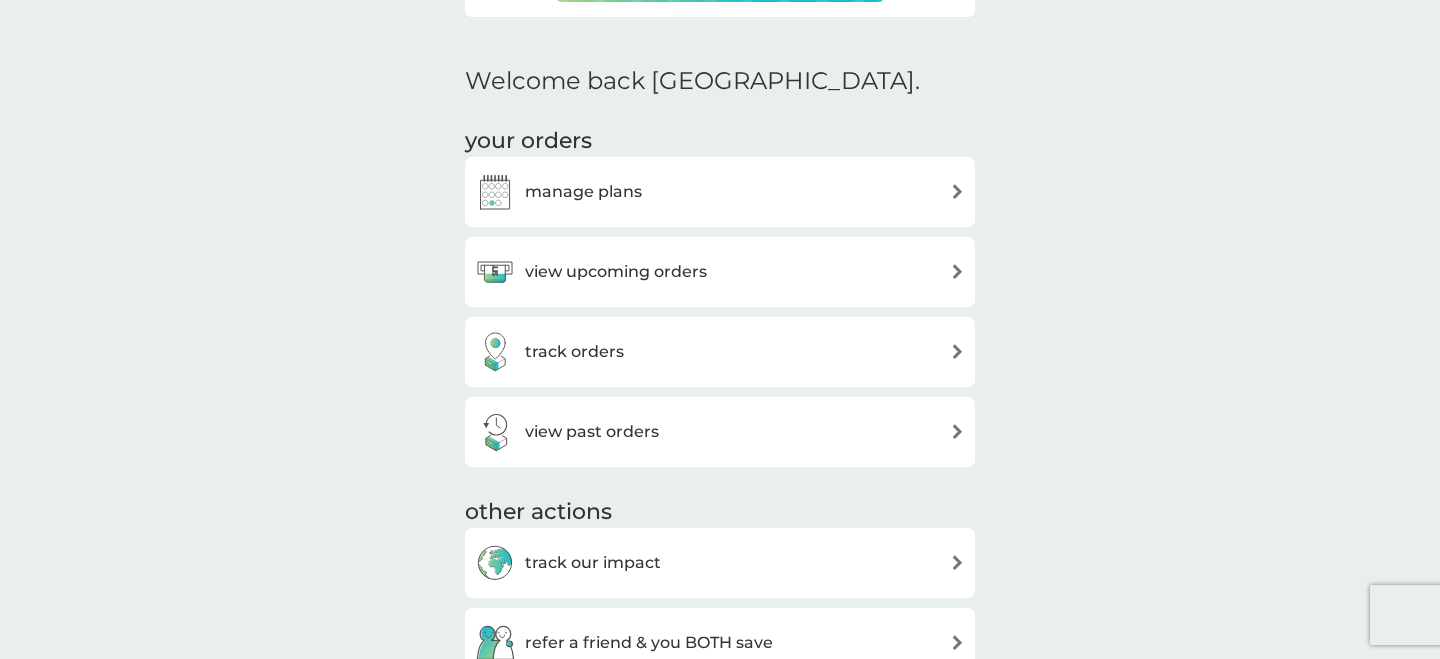 click on "manage plans" at bounding box center [583, 192] 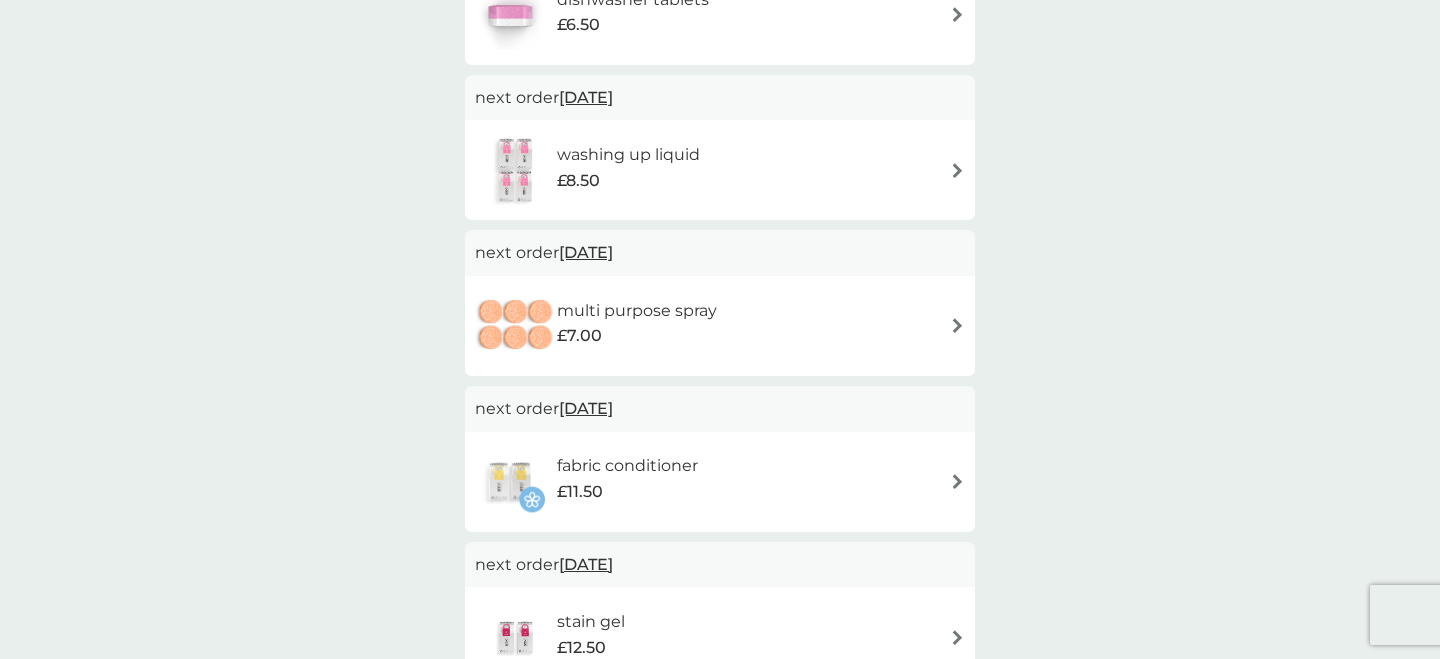 scroll, scrollTop: 426, scrollLeft: 0, axis: vertical 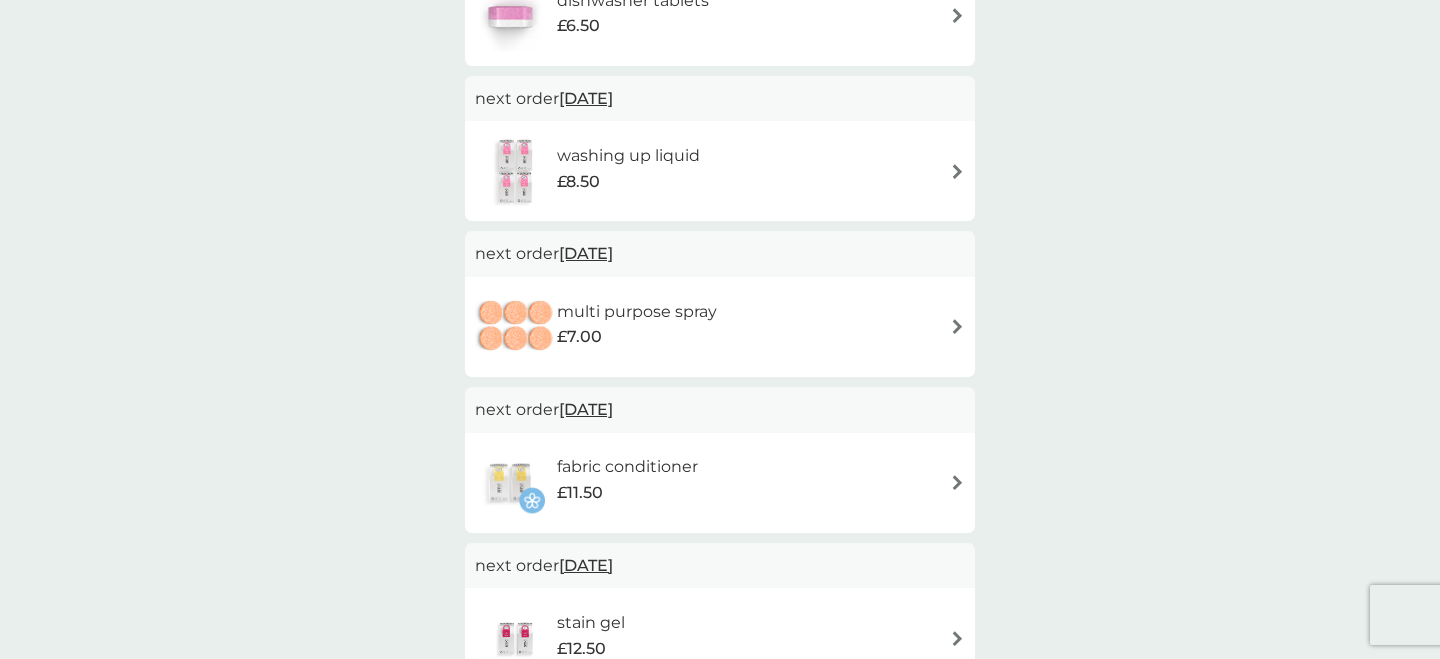 click on "washing up liquid" at bounding box center (628, 156) 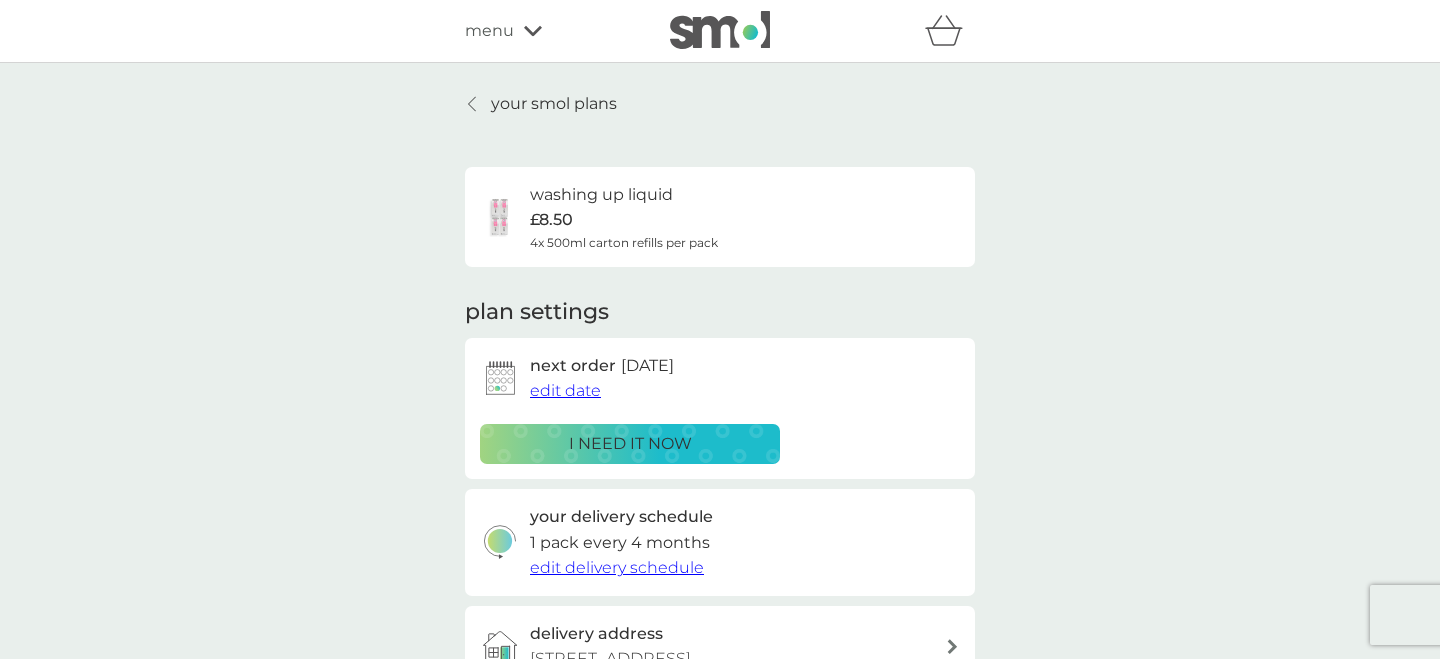 click on "i need it now" at bounding box center (630, 444) 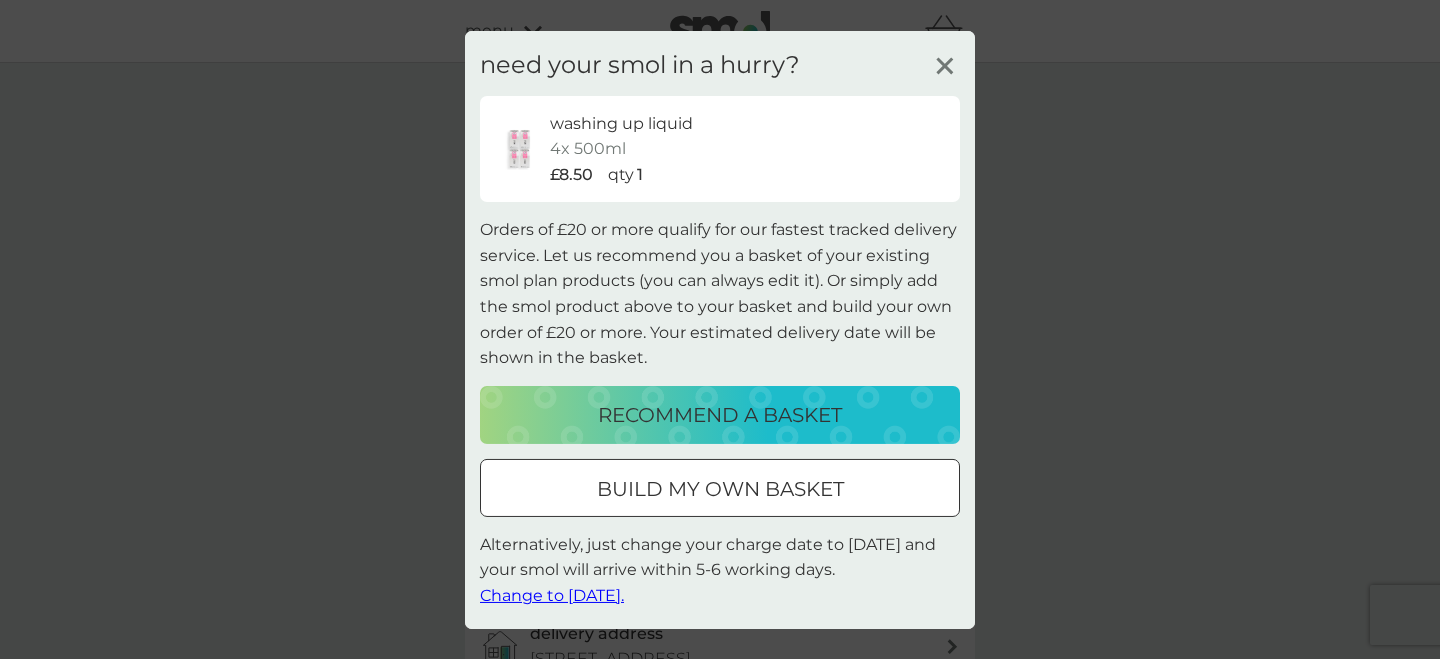click on "build my own basket" at bounding box center (720, 489) 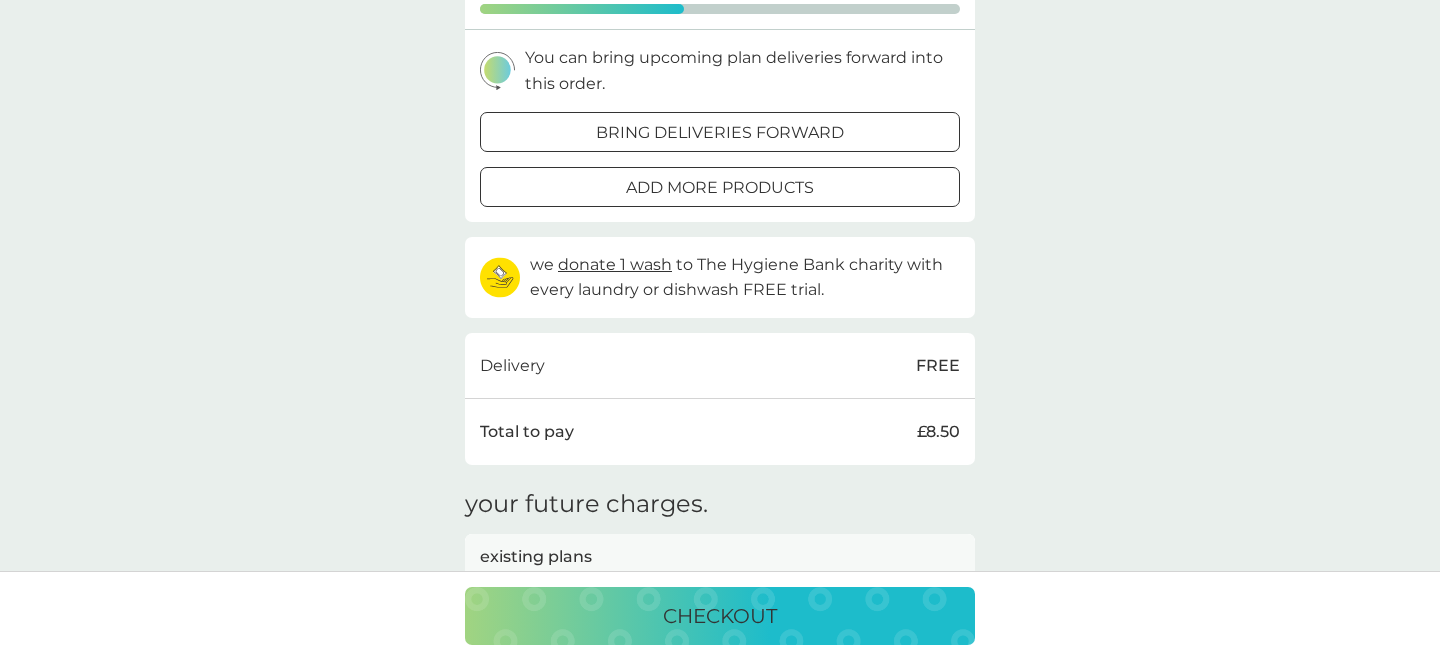 scroll, scrollTop: 398, scrollLeft: 0, axis: vertical 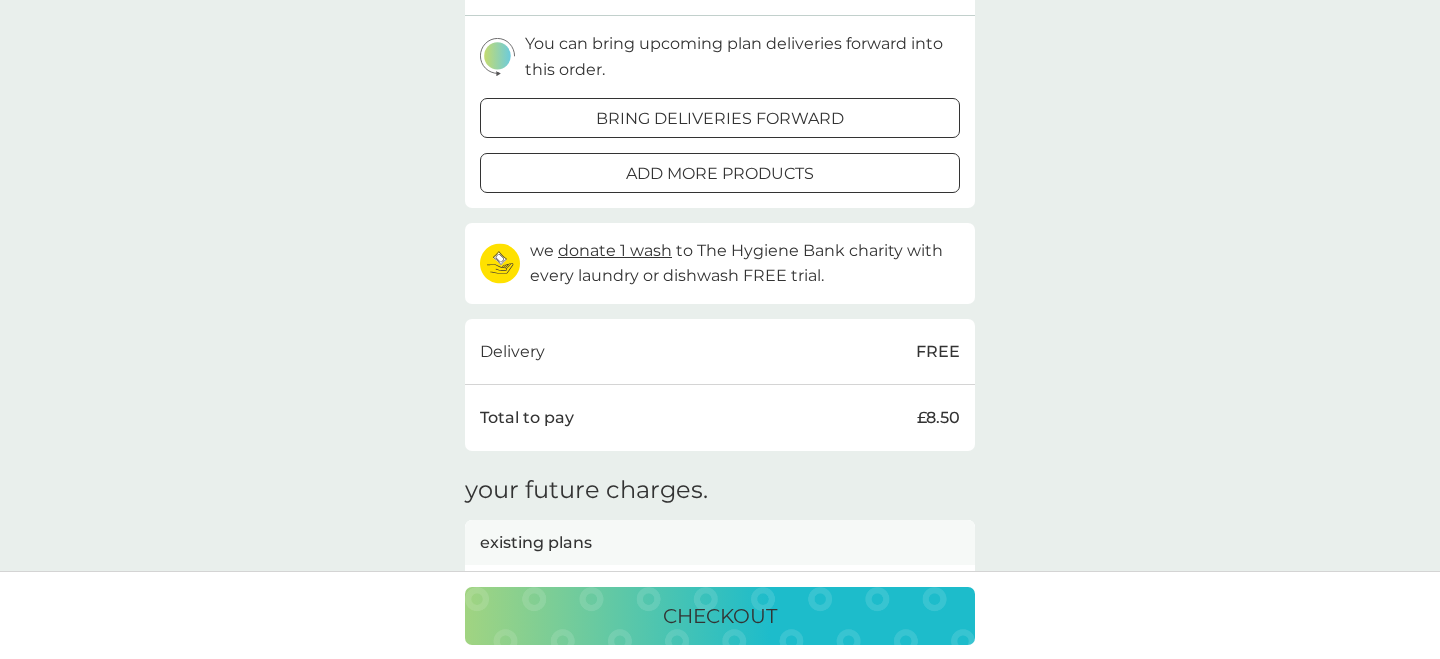 click on "checkout" at bounding box center (720, 616) 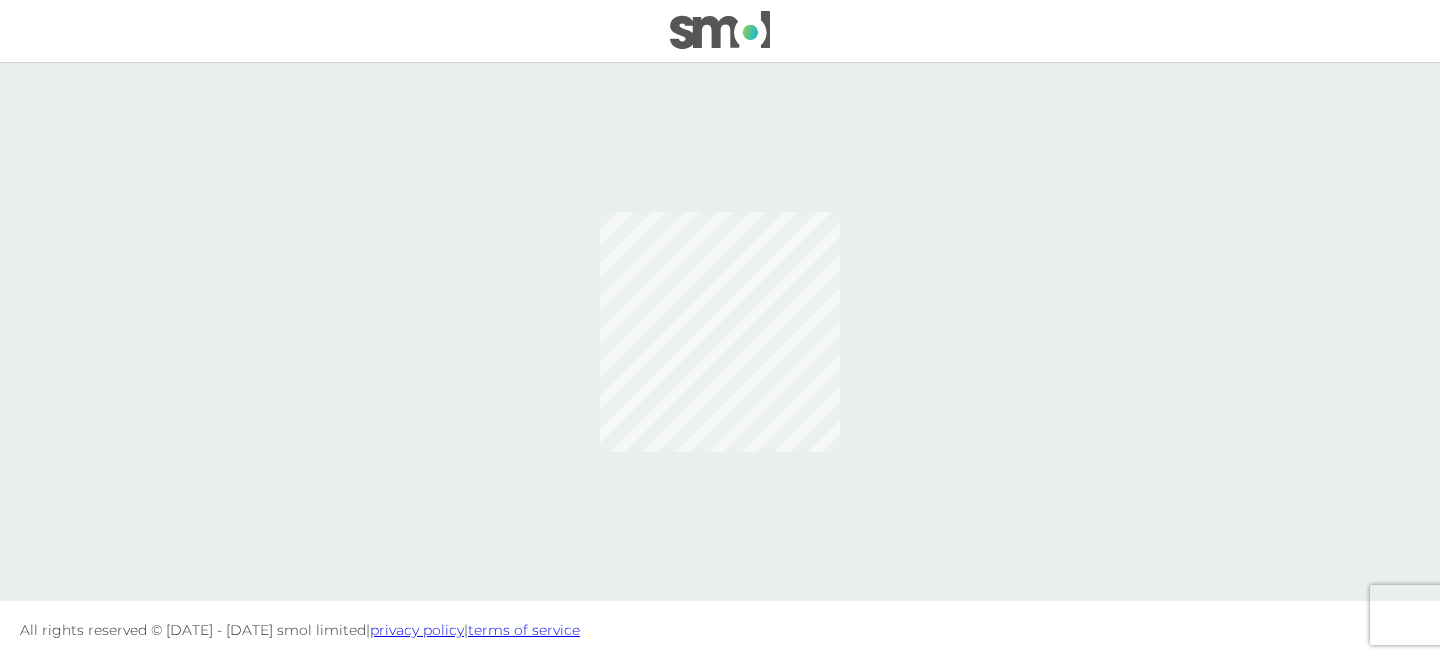scroll, scrollTop: 0, scrollLeft: 0, axis: both 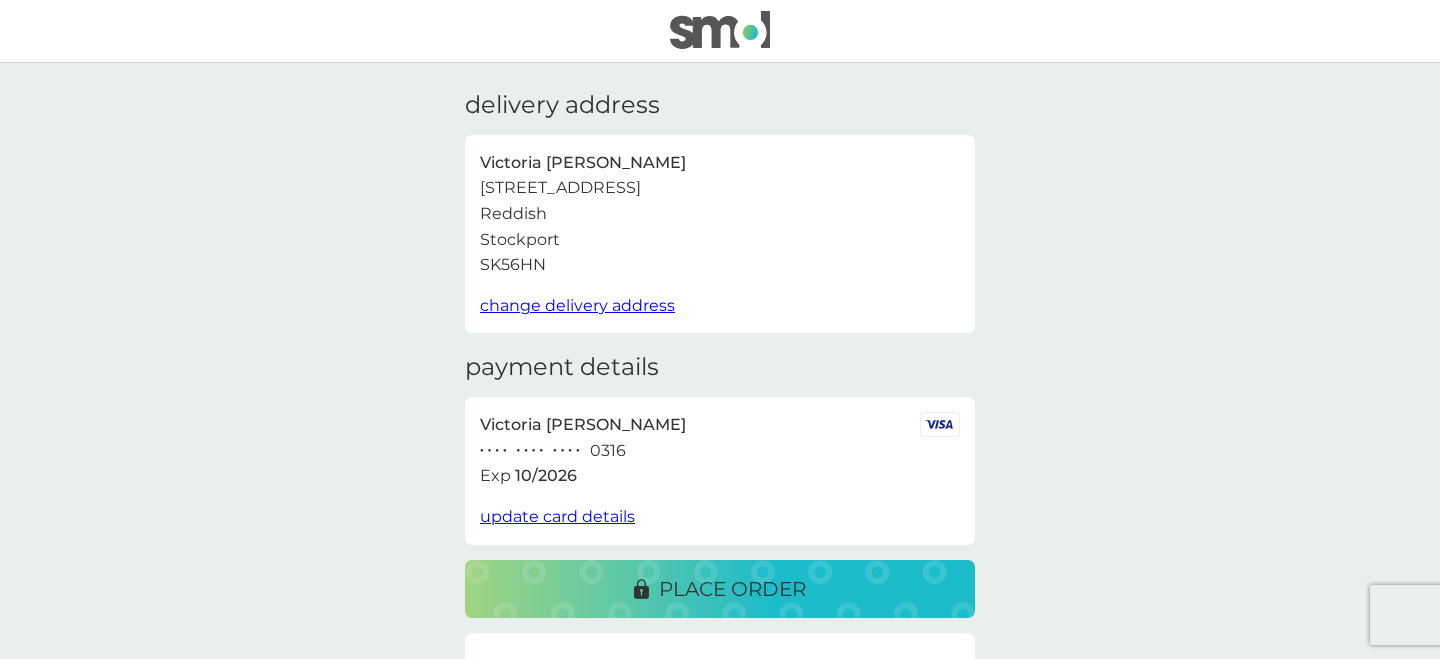 click on "place order" at bounding box center [732, 589] 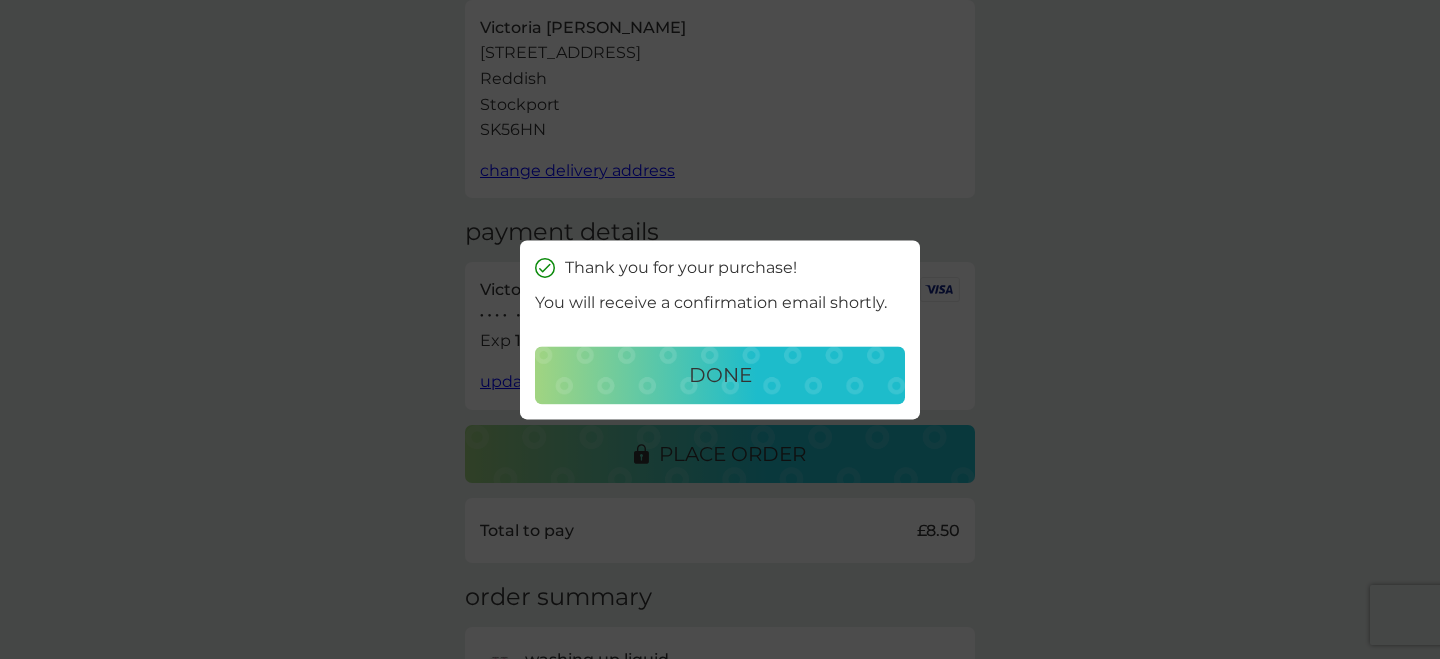 scroll, scrollTop: 137, scrollLeft: 0, axis: vertical 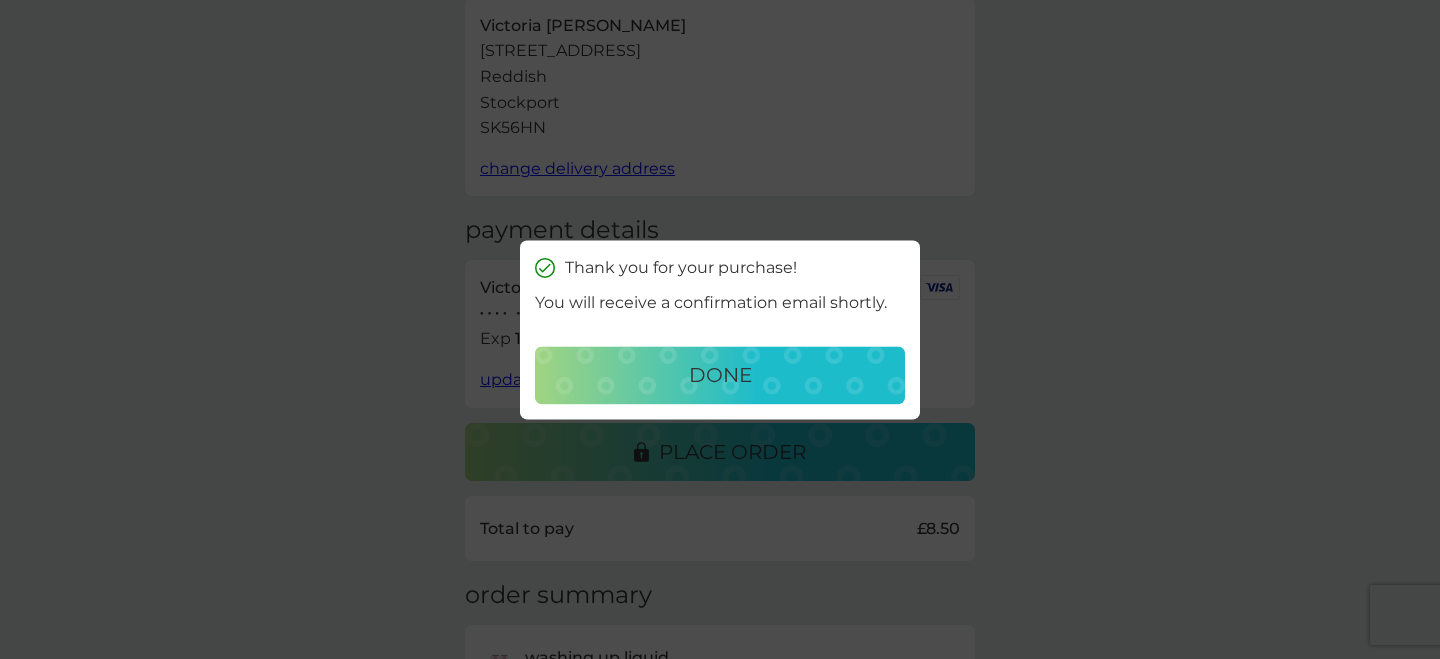 click on "done" at bounding box center (720, 375) 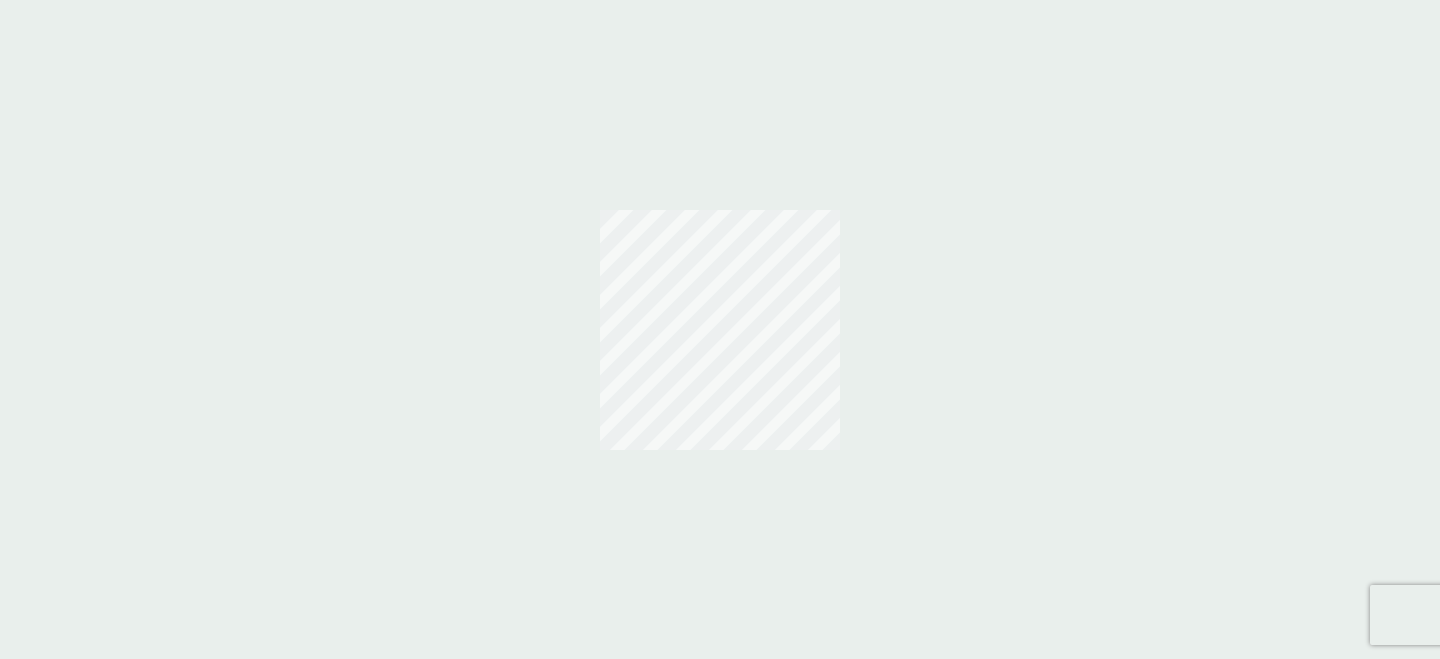 scroll, scrollTop: 0, scrollLeft: 0, axis: both 